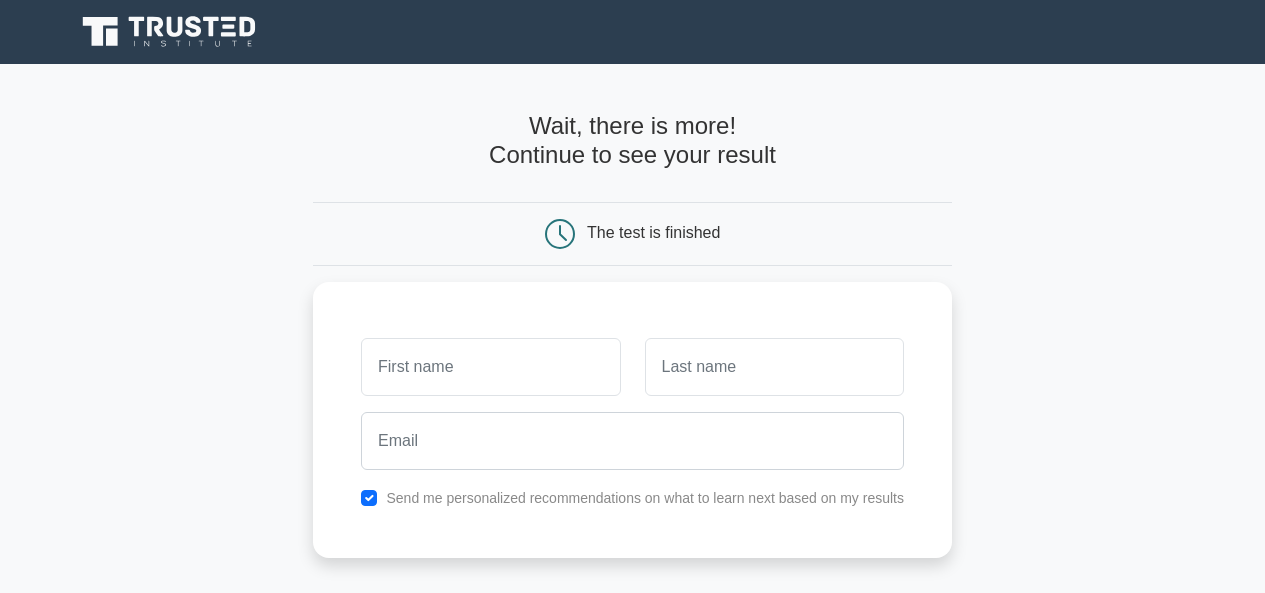 scroll, scrollTop: 0, scrollLeft: 0, axis: both 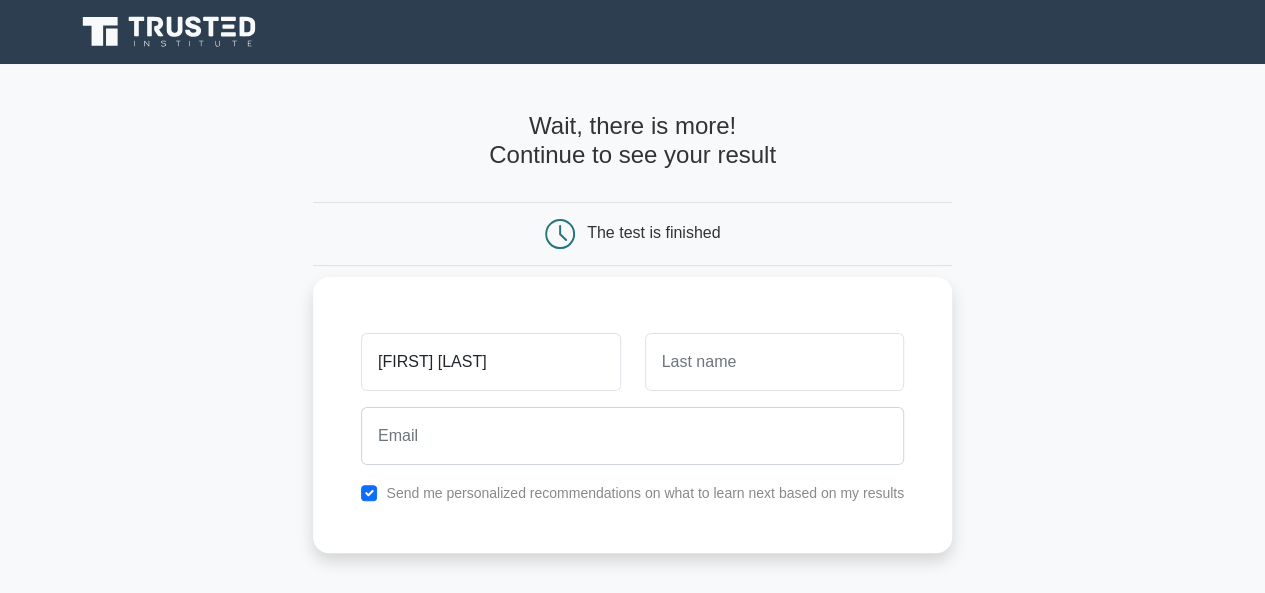drag, startPoint x: 479, startPoint y: 359, endPoint x: 427, endPoint y: 369, distance: 52.95281 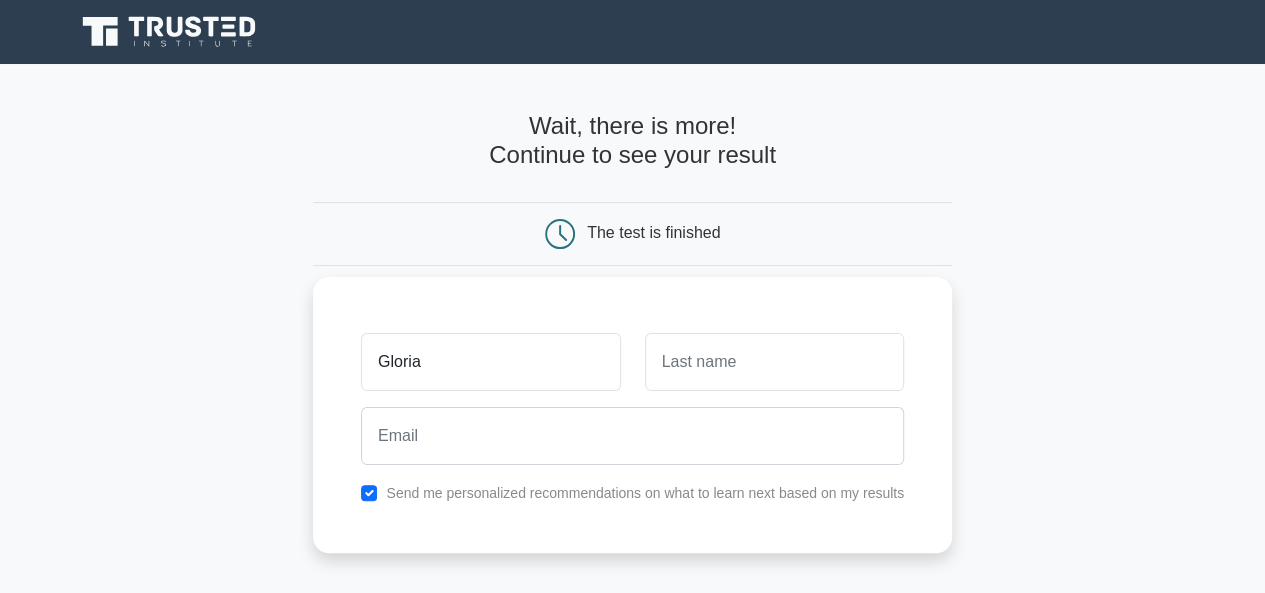 type on "Gloria" 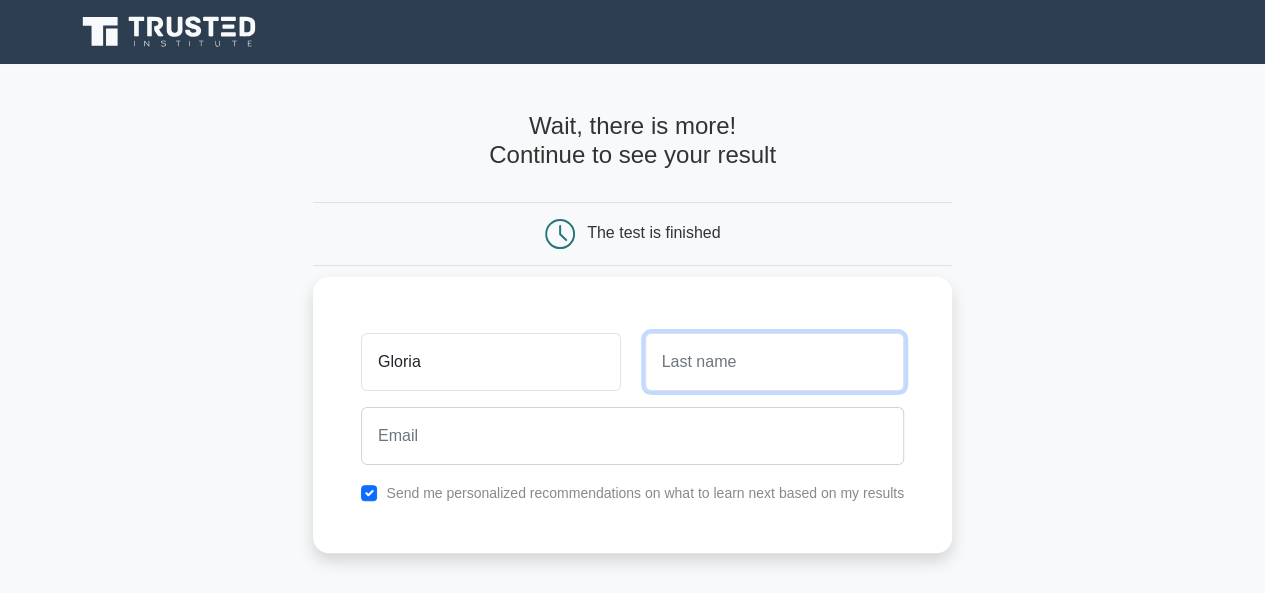 click at bounding box center (774, 362) 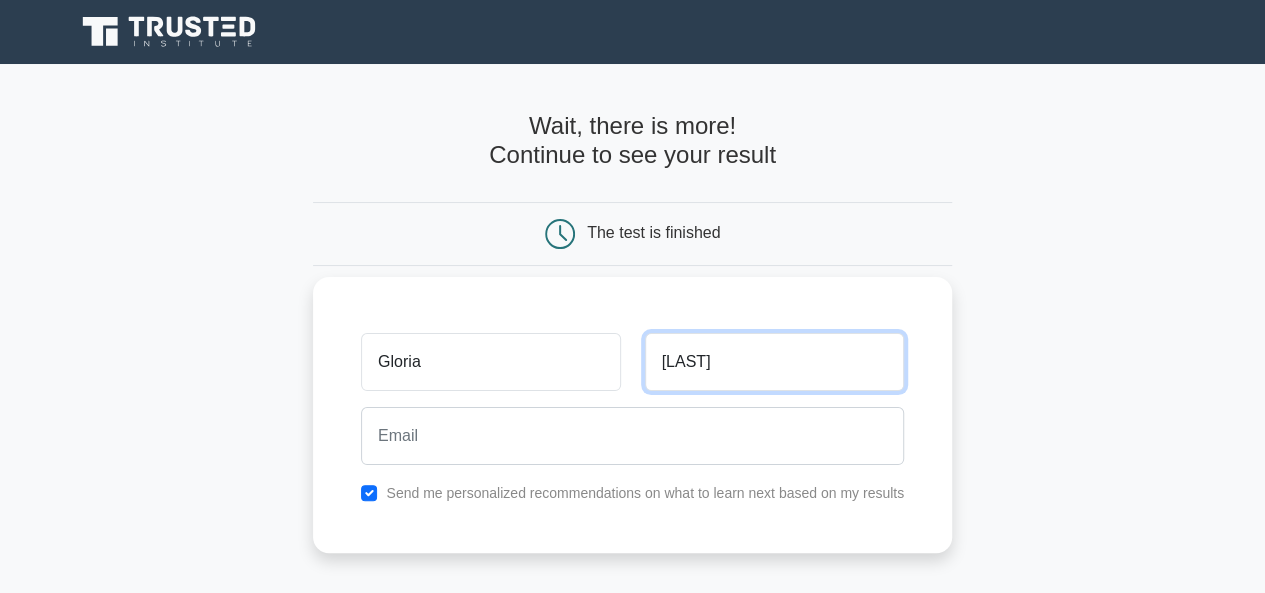 type on "Mosia" 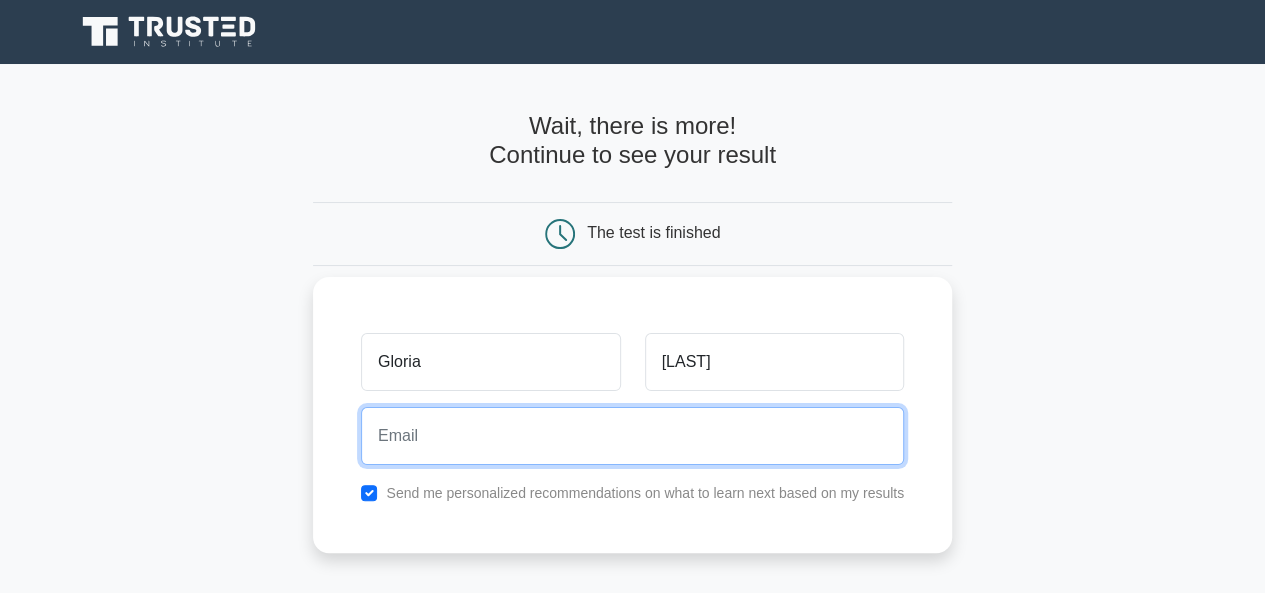 click at bounding box center [632, 436] 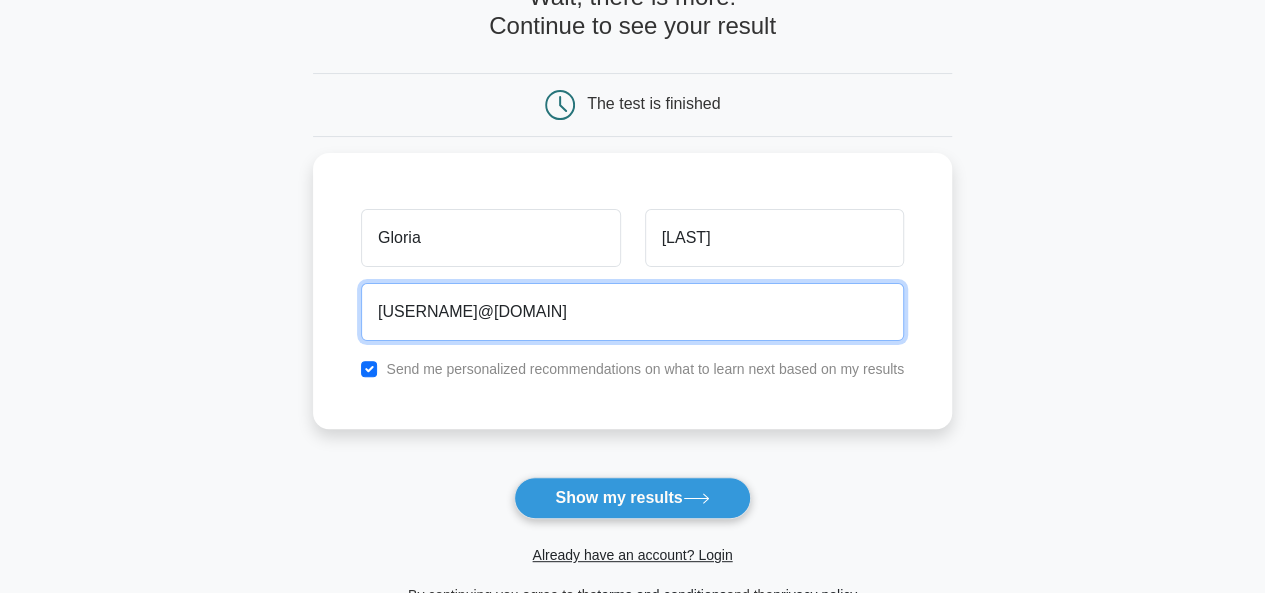 scroll, scrollTop: 148, scrollLeft: 0, axis: vertical 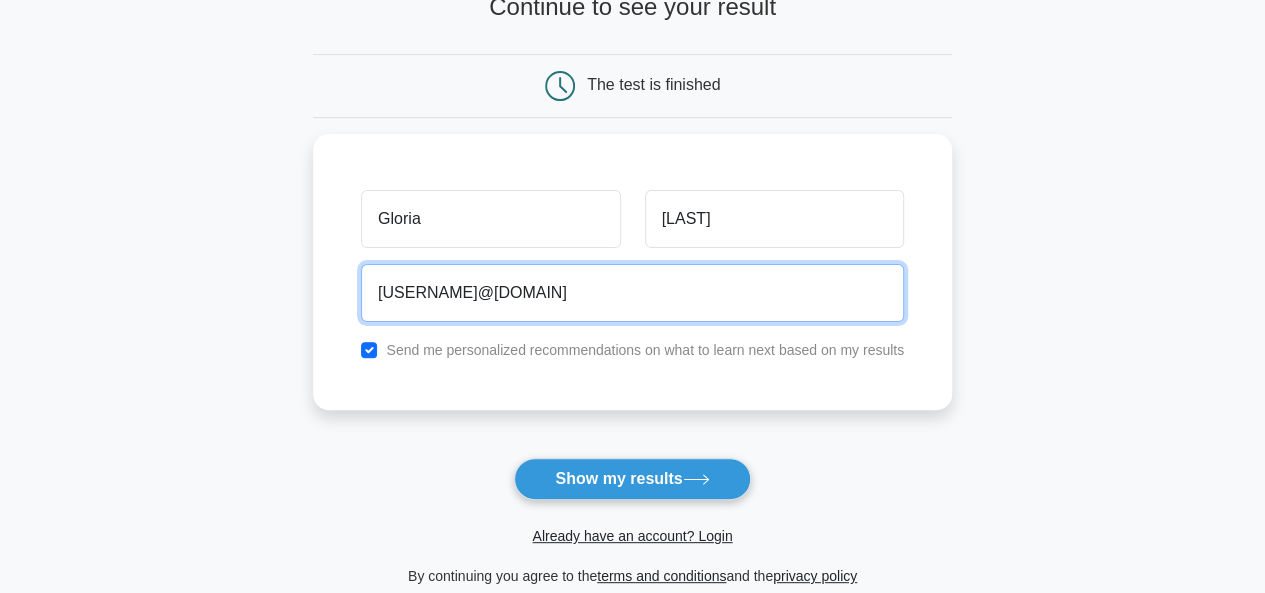 type on "mosiamoiehi01@gmail.com" 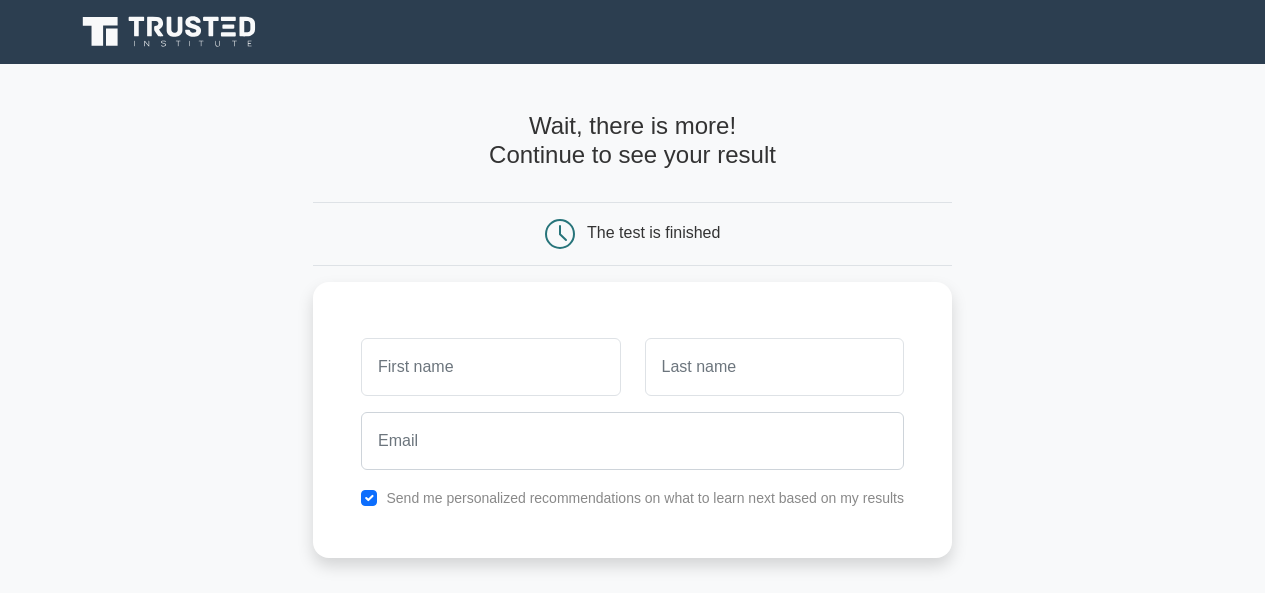 scroll, scrollTop: 0, scrollLeft: 0, axis: both 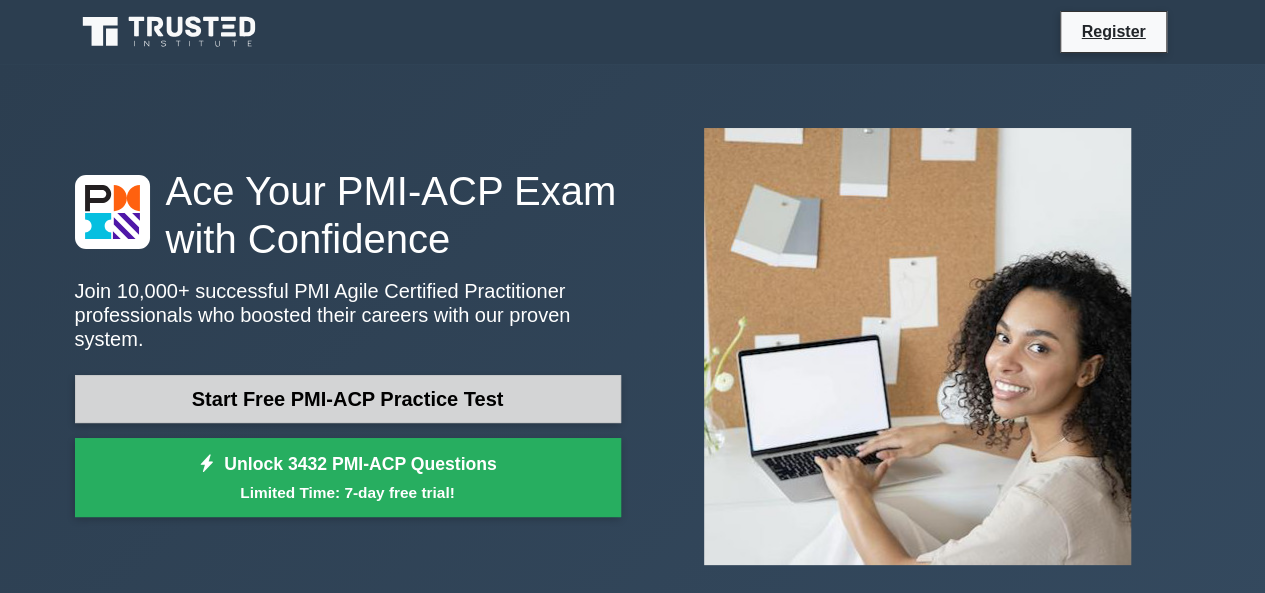 click on "Start Free PMI-ACP Practice Test" at bounding box center (348, 399) 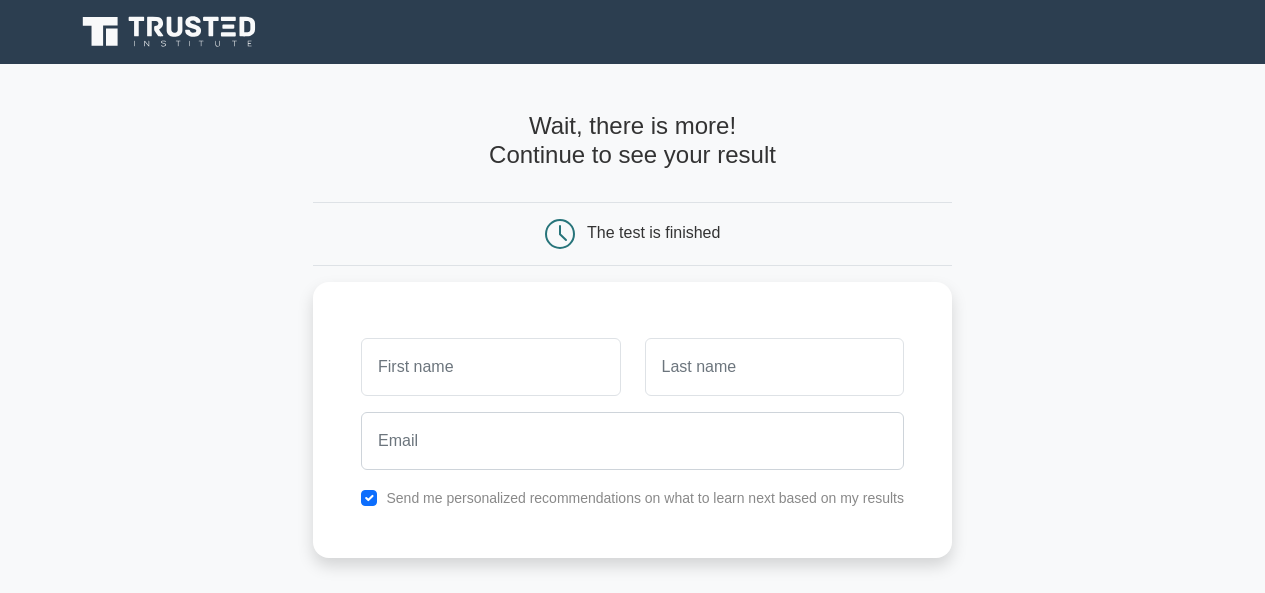 scroll, scrollTop: 0, scrollLeft: 0, axis: both 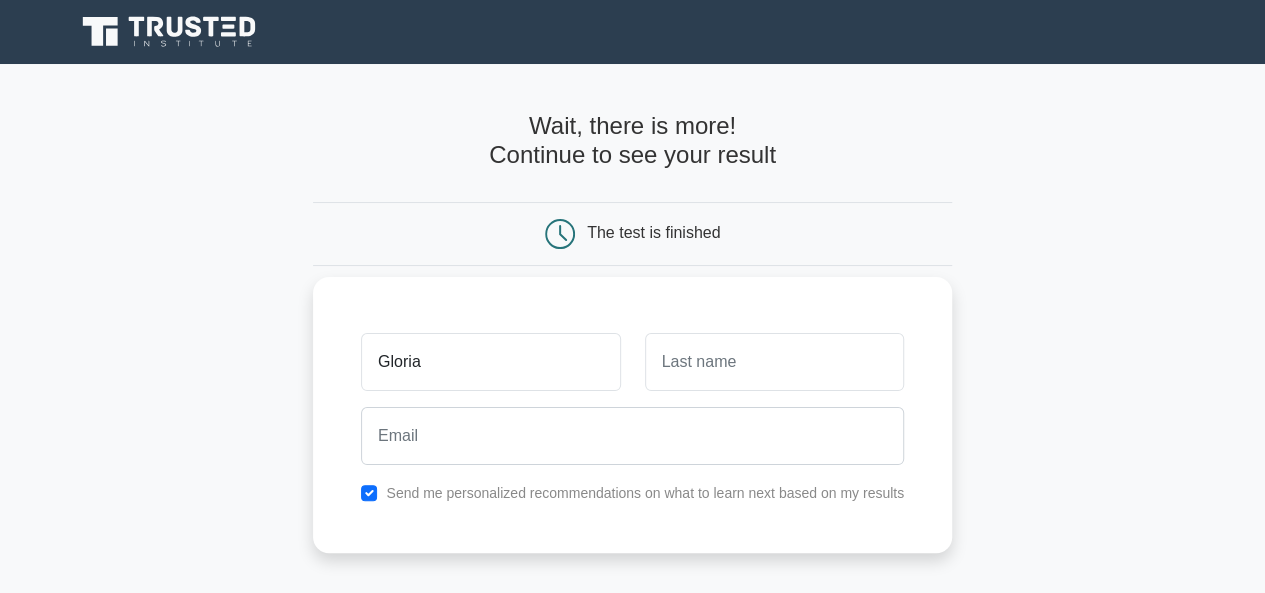 type on "Gloria" 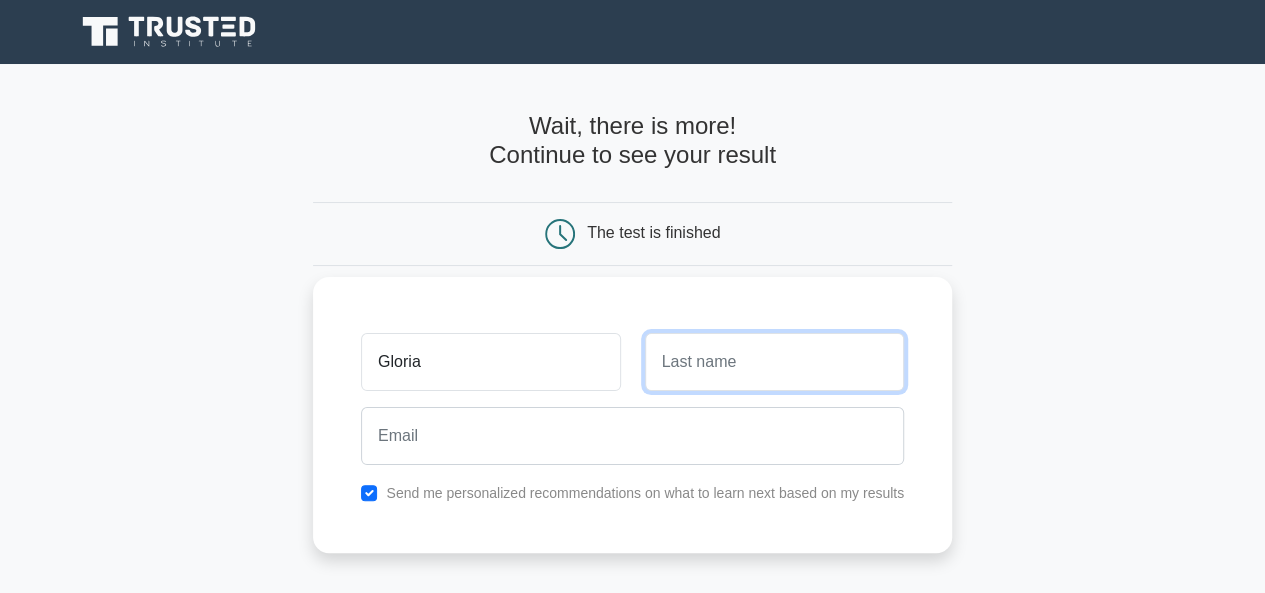 click at bounding box center (774, 362) 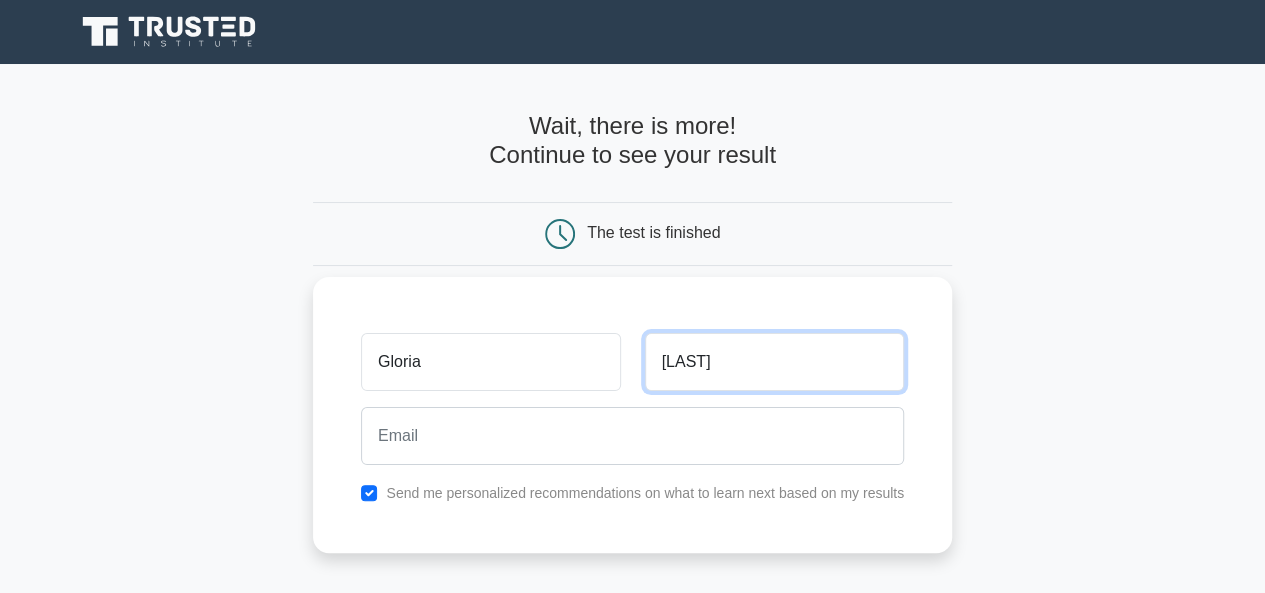 type on "[LAST]" 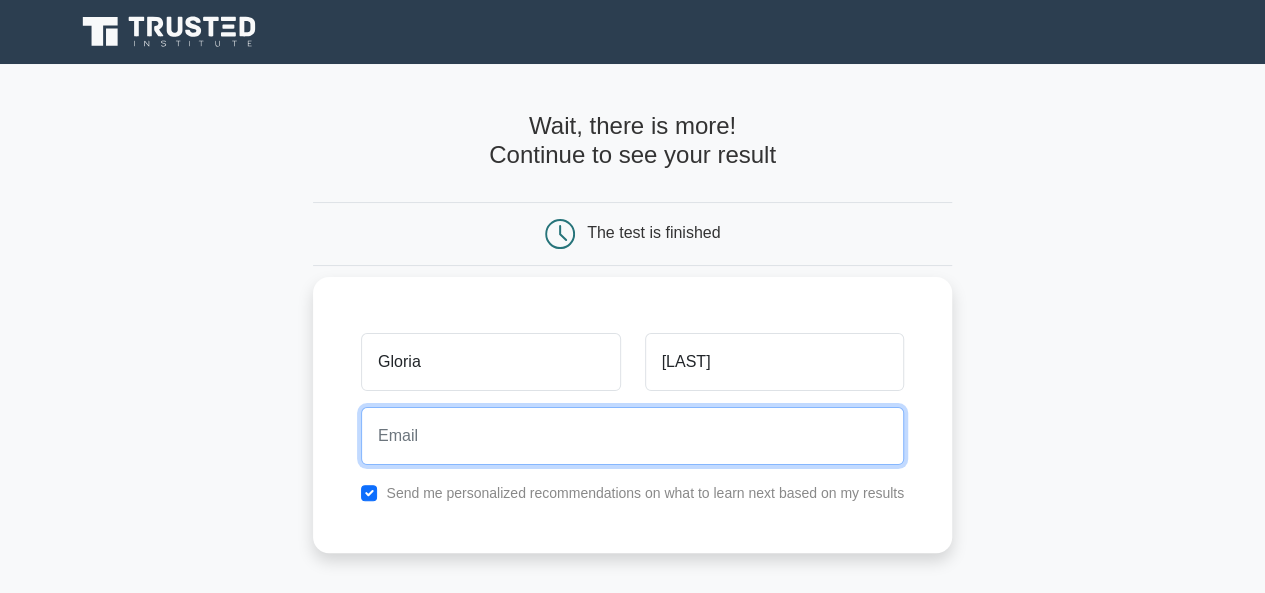 click at bounding box center [632, 436] 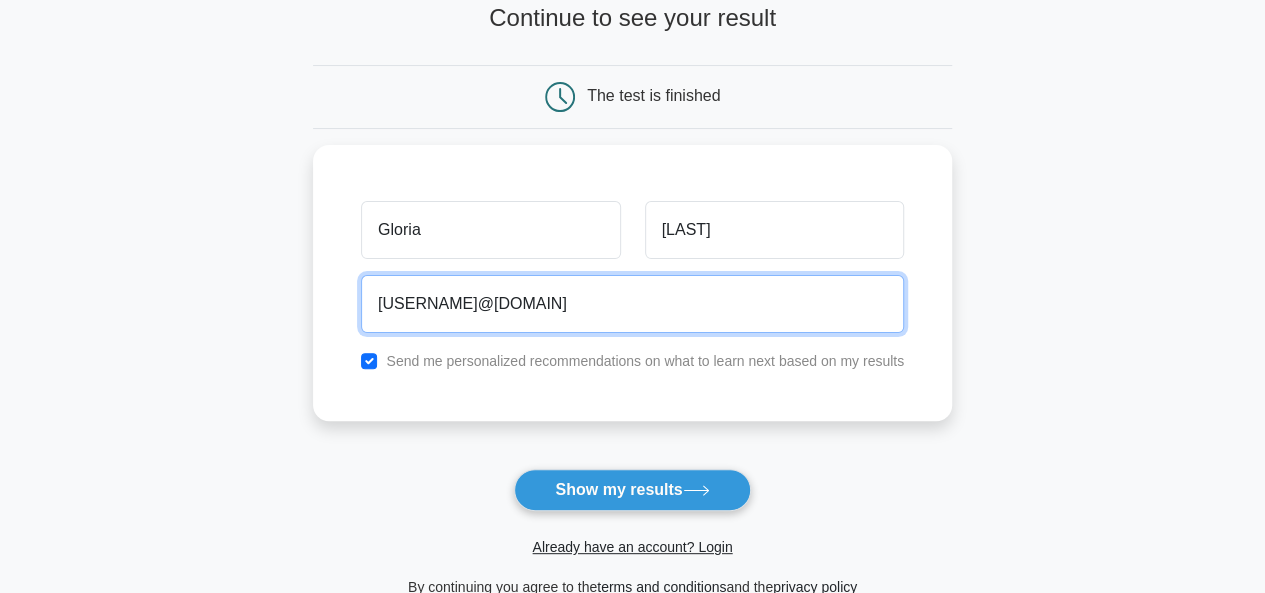 scroll, scrollTop: 158, scrollLeft: 0, axis: vertical 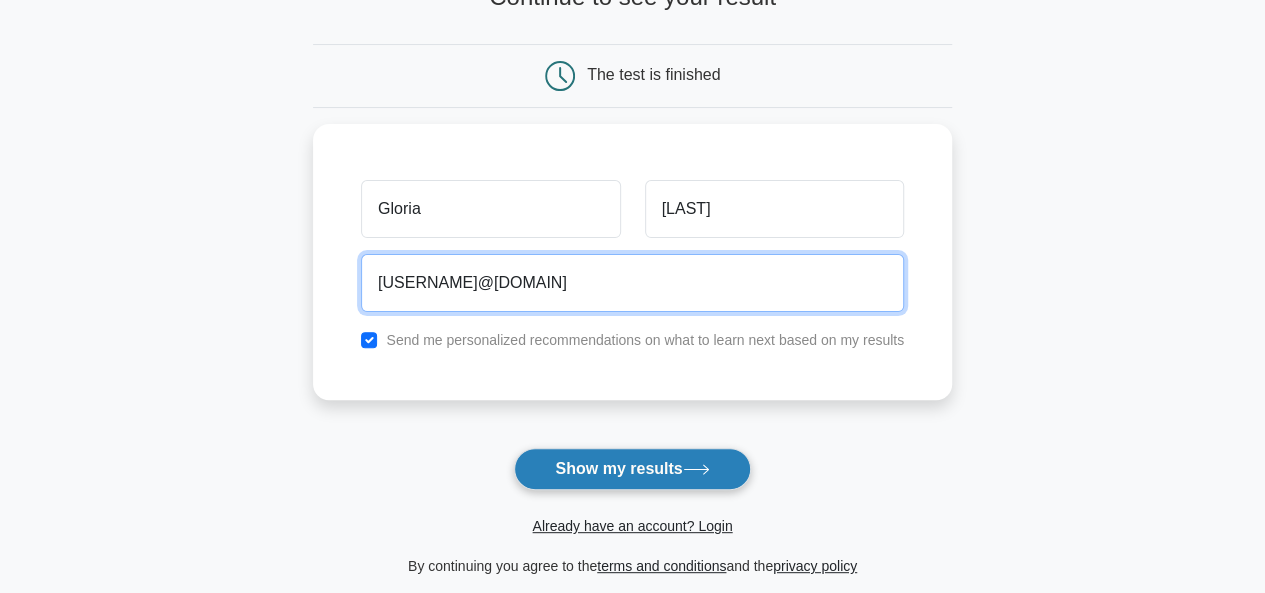 type on "[USERNAME]@[DOMAIN]" 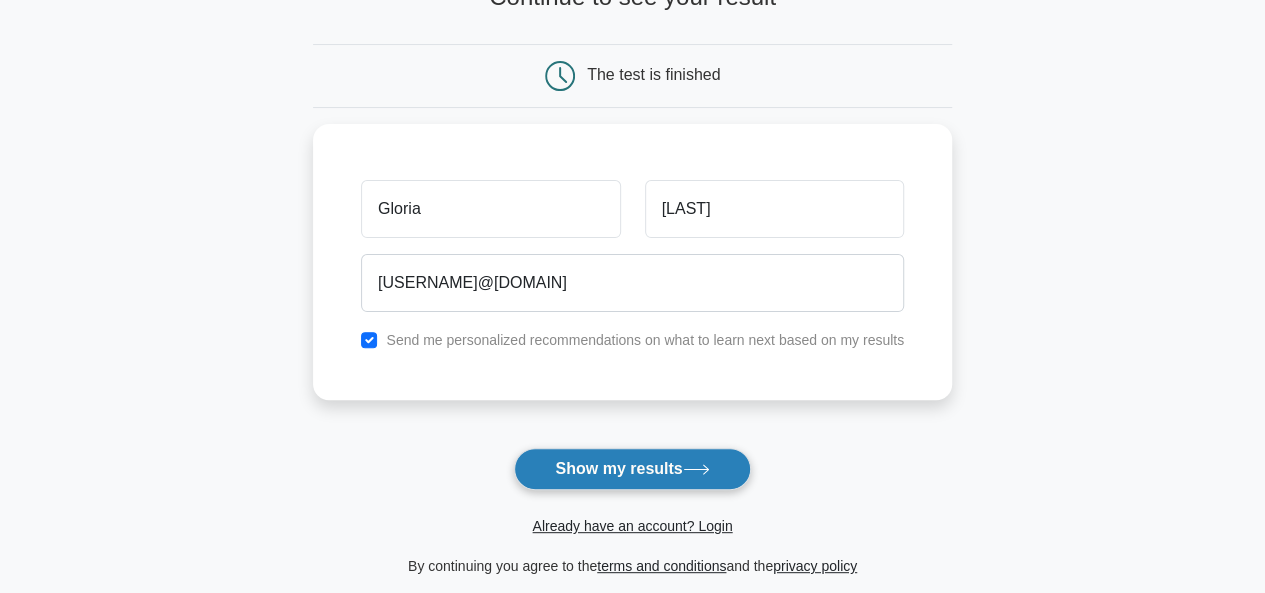 click on "Show my results" at bounding box center (632, 469) 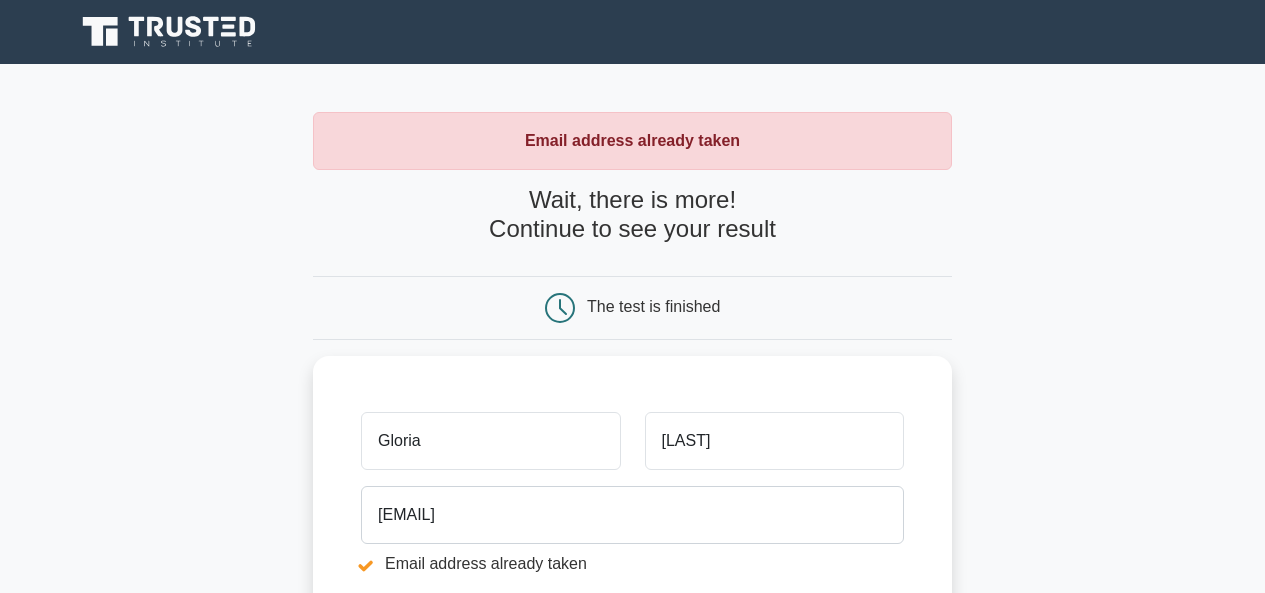 scroll, scrollTop: 0, scrollLeft: 0, axis: both 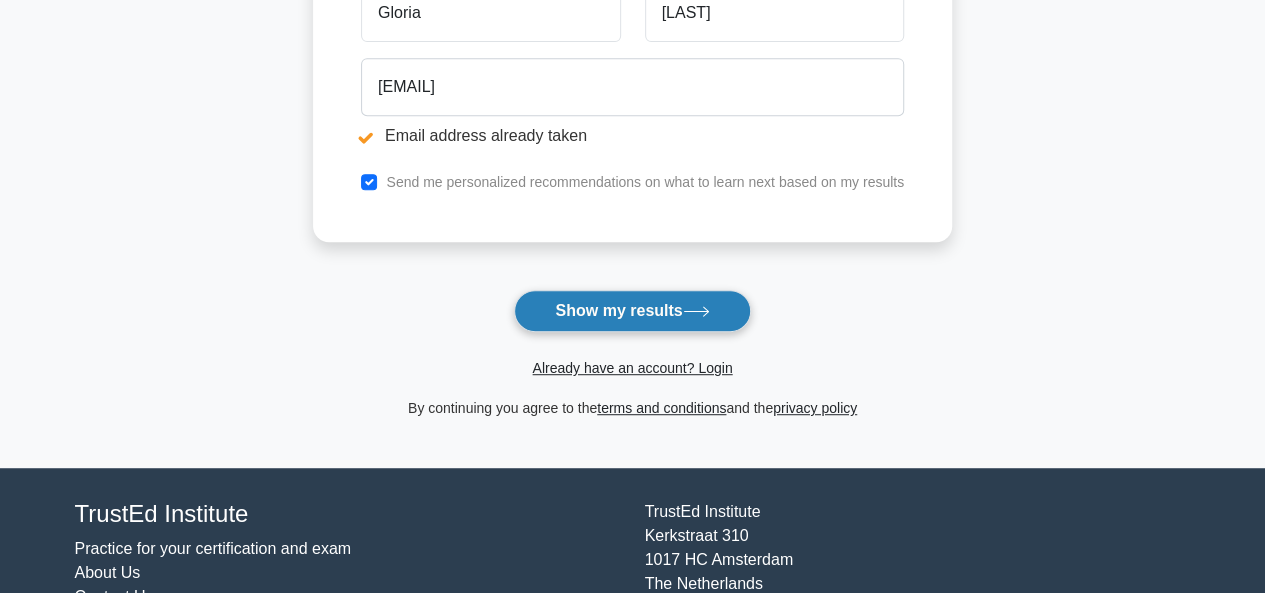 click on "Show my results" at bounding box center (632, 311) 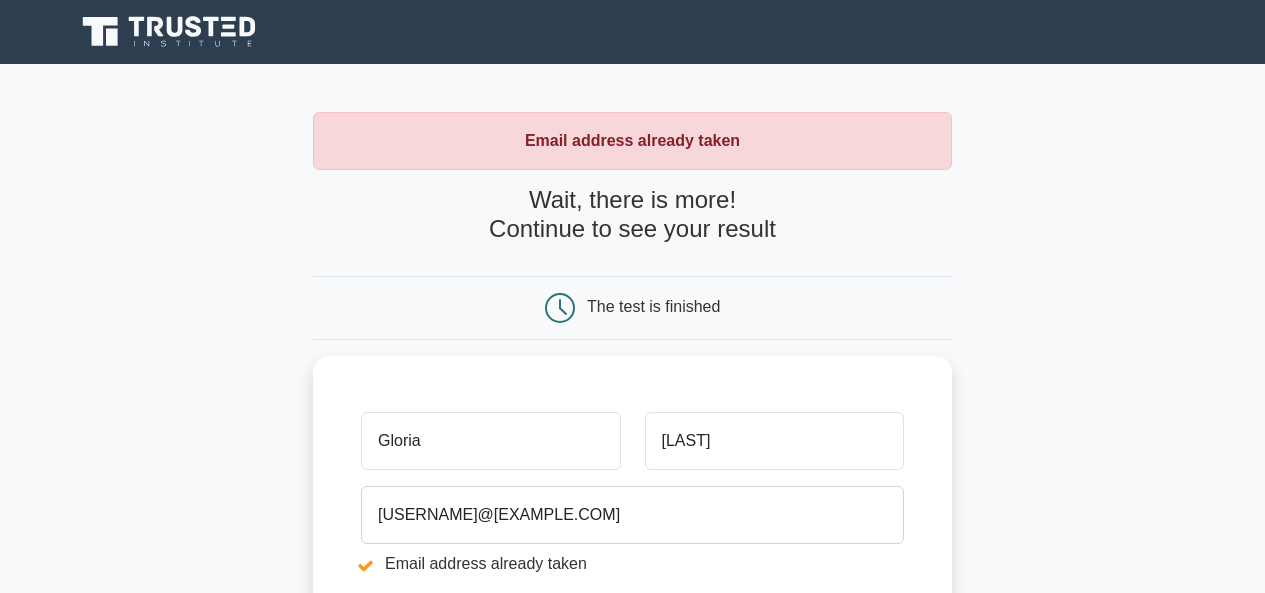 scroll, scrollTop: 0, scrollLeft: 0, axis: both 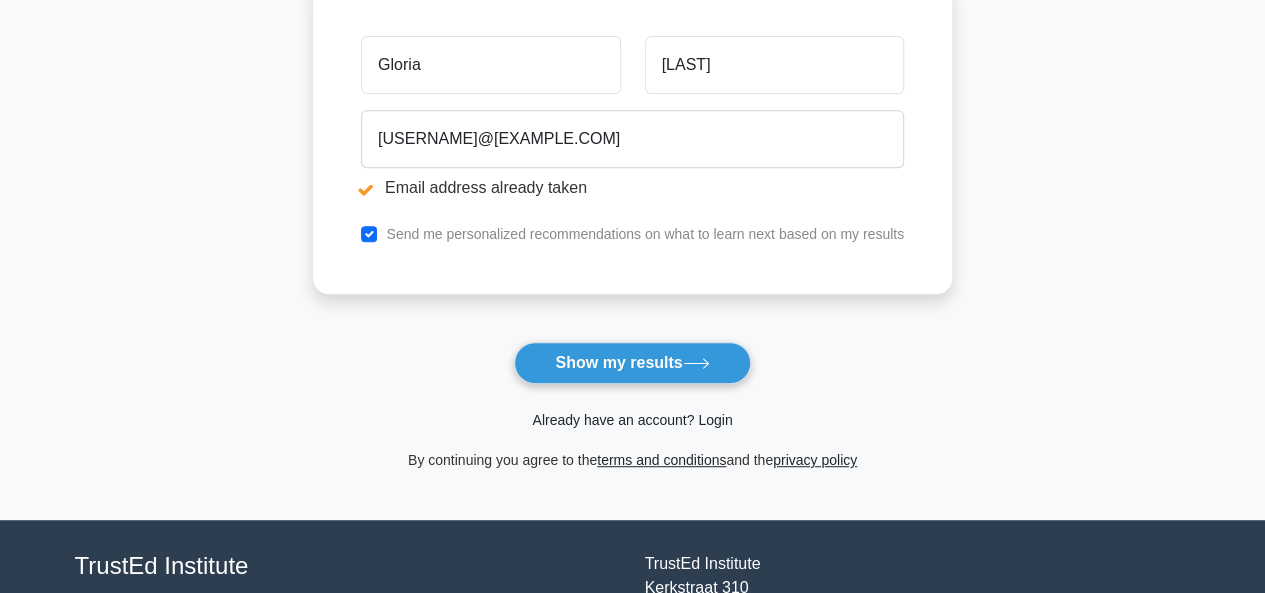 click on "Already have an account? Login" at bounding box center (632, 420) 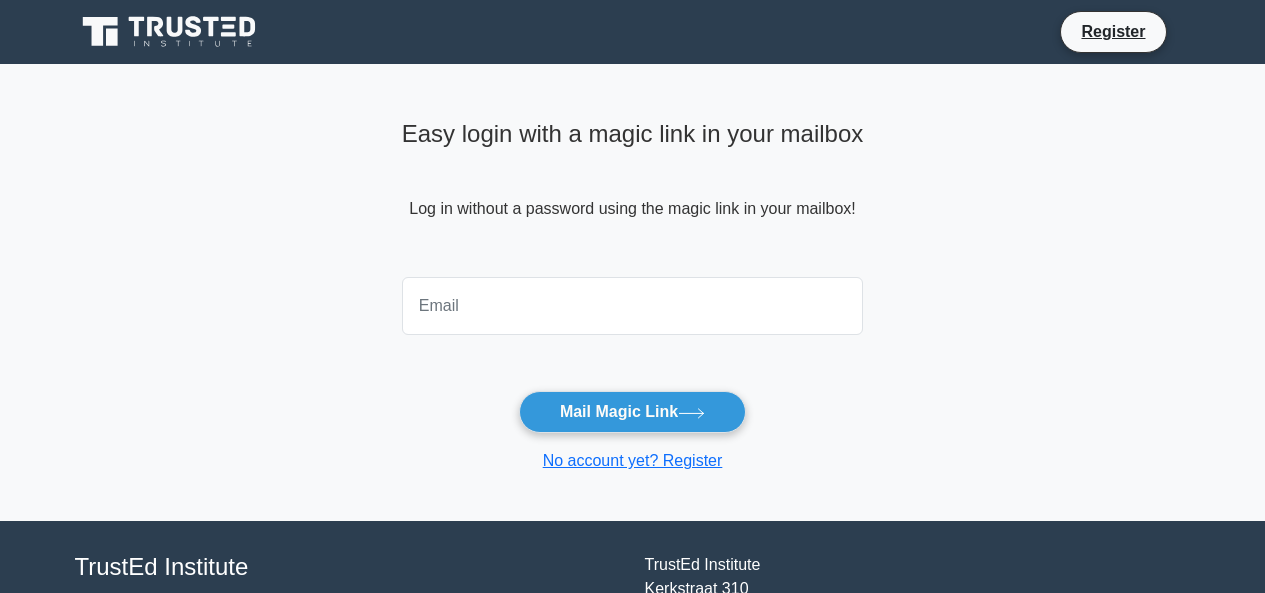 scroll, scrollTop: 0, scrollLeft: 0, axis: both 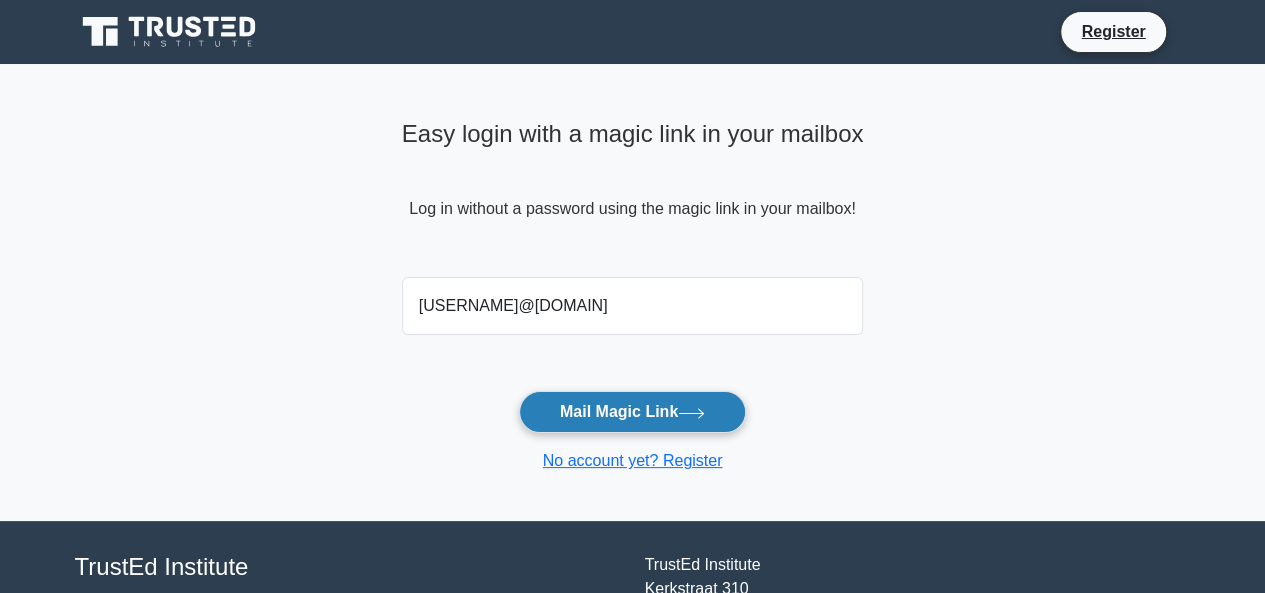 type on "mosiamodiehi01@gmail.com" 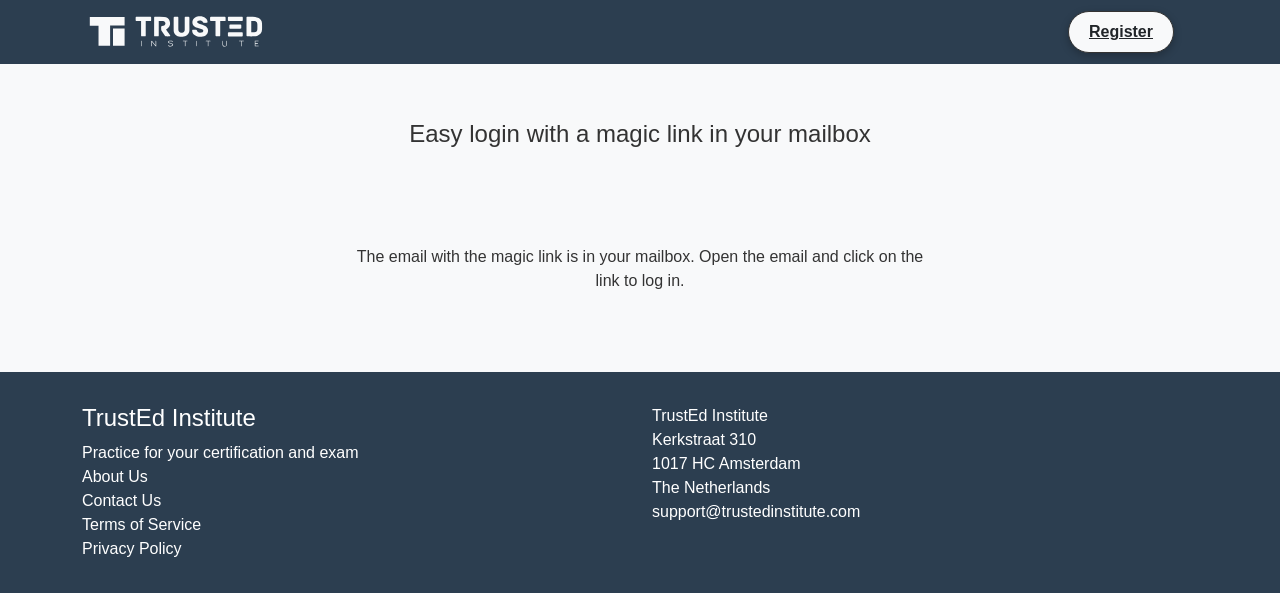 scroll, scrollTop: 0, scrollLeft: 0, axis: both 